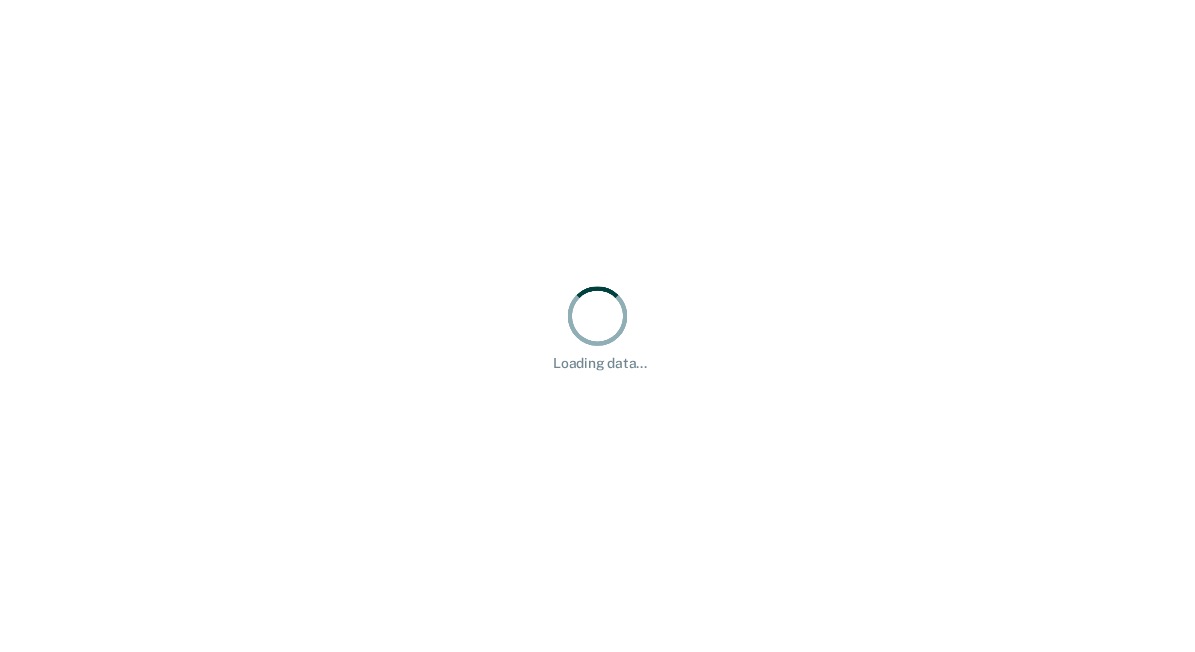 scroll, scrollTop: 0, scrollLeft: 0, axis: both 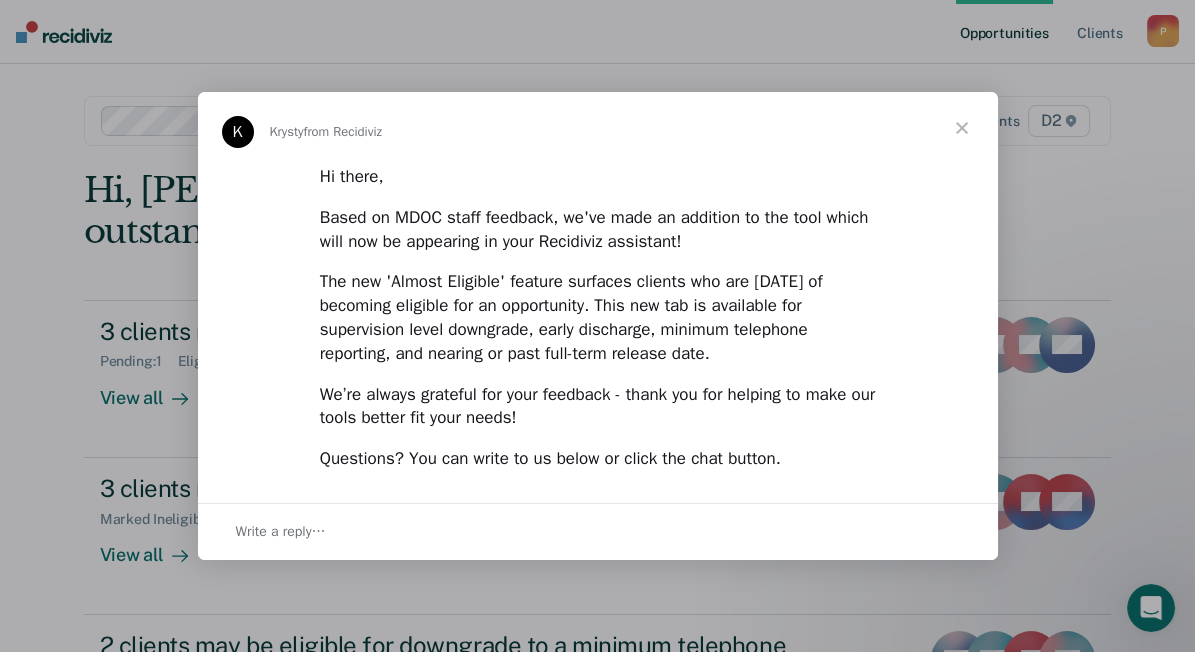 click at bounding box center [962, 128] 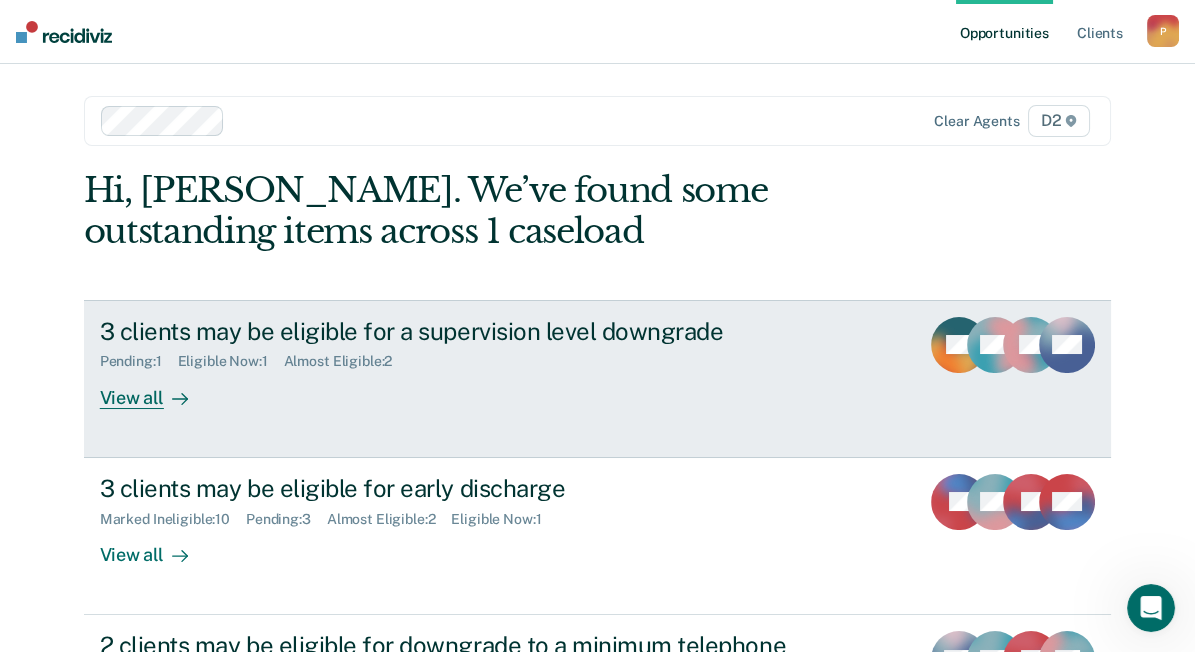 click on "View all" at bounding box center [156, 389] 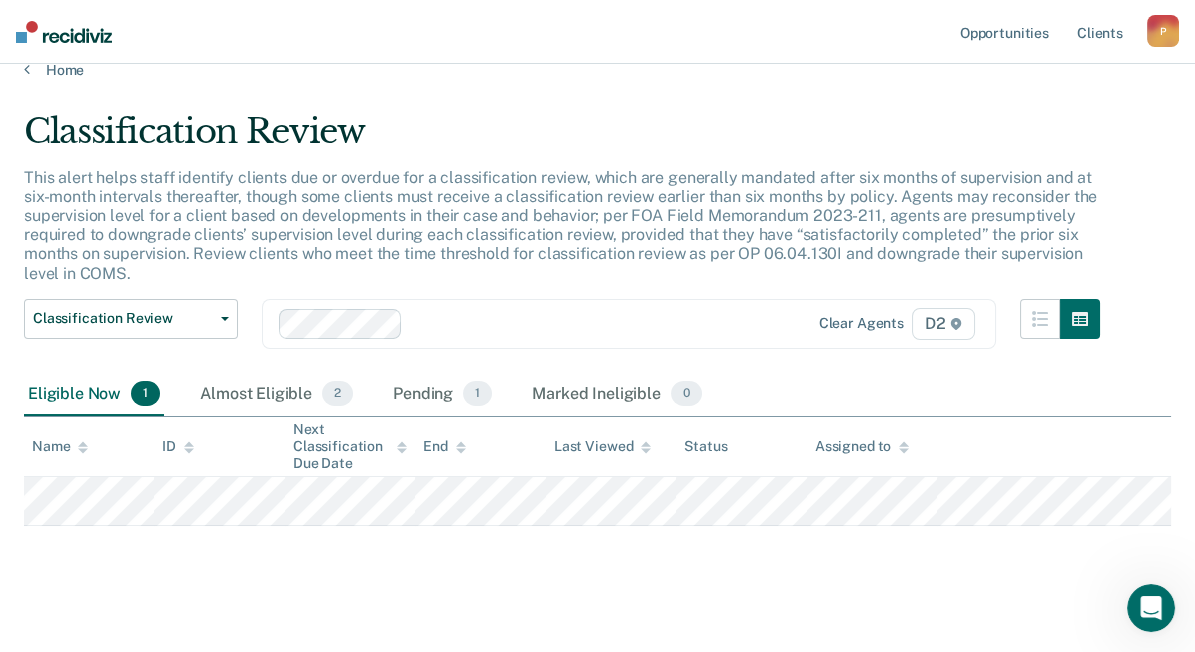 scroll, scrollTop: 42, scrollLeft: 0, axis: vertical 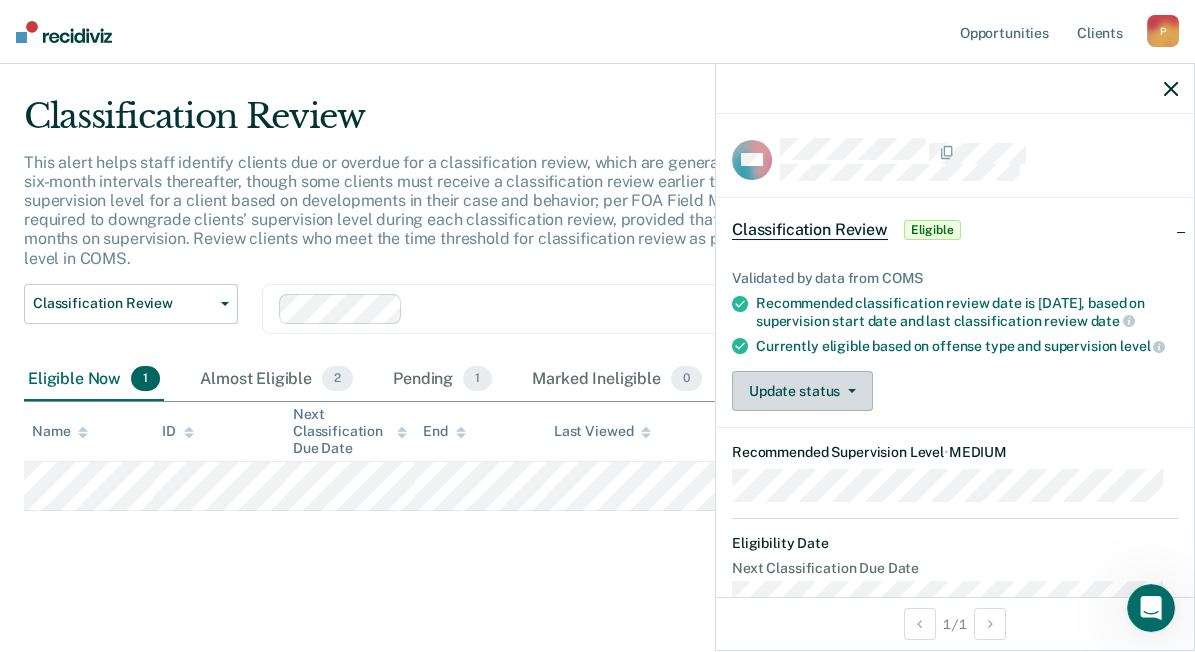 click on "Update status" at bounding box center (802, 391) 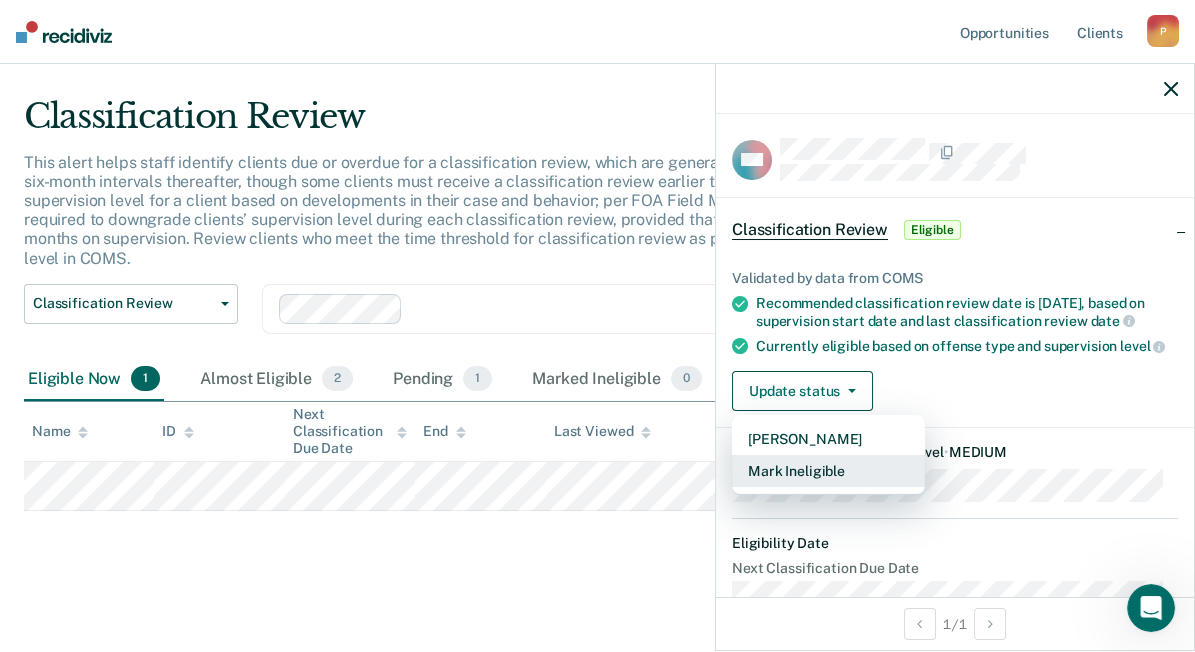 click on "Mark Ineligible" at bounding box center (828, 471) 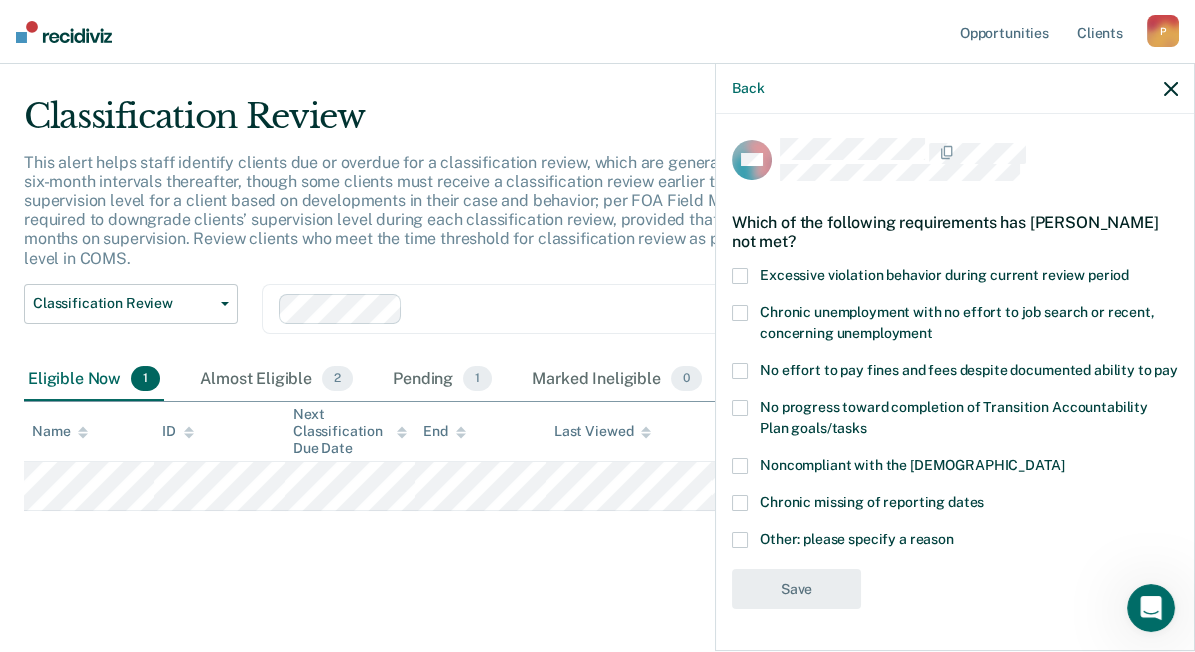 click at bounding box center [740, 276] 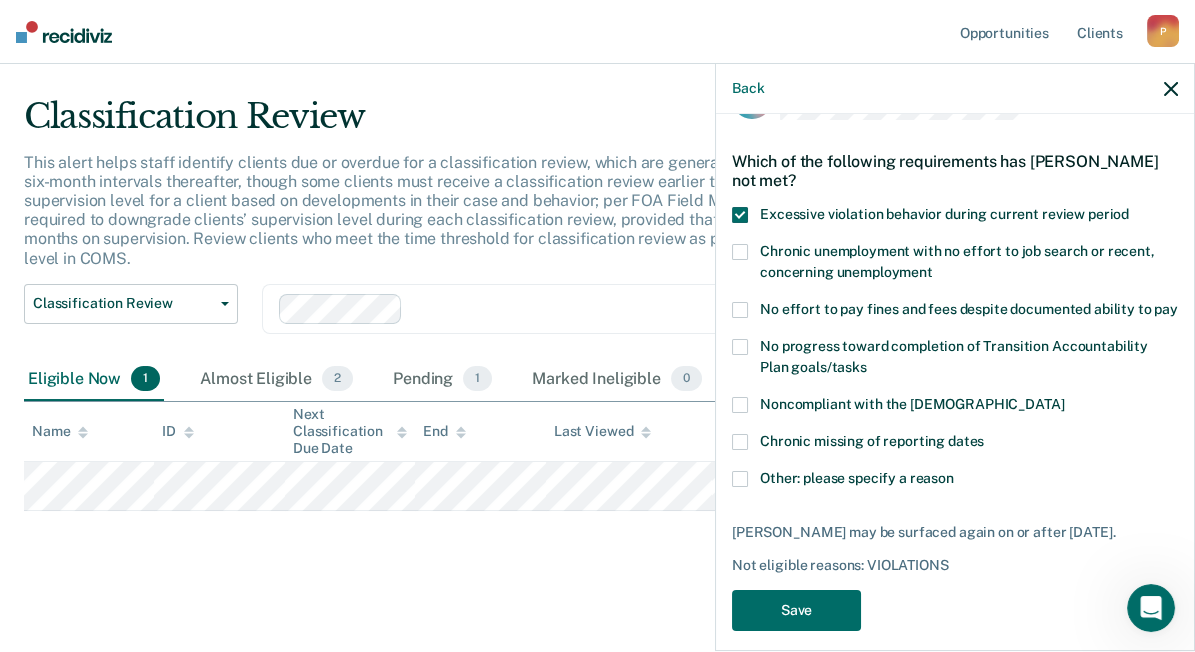 scroll, scrollTop: 114, scrollLeft: 0, axis: vertical 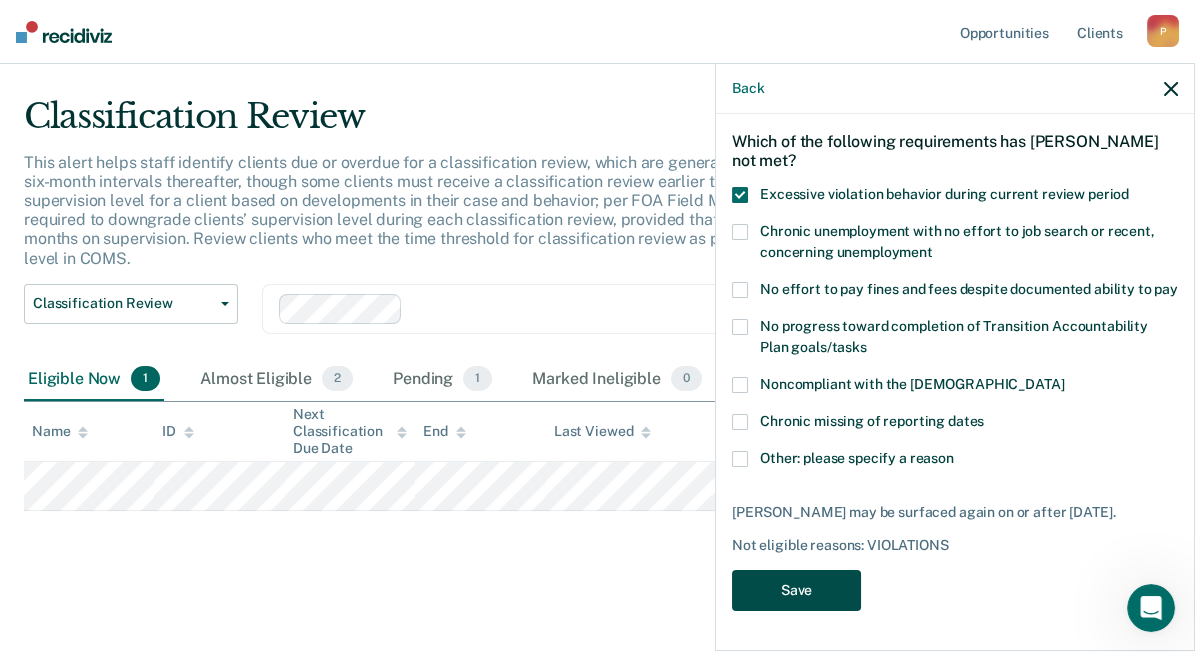 click on "Save" at bounding box center (796, 590) 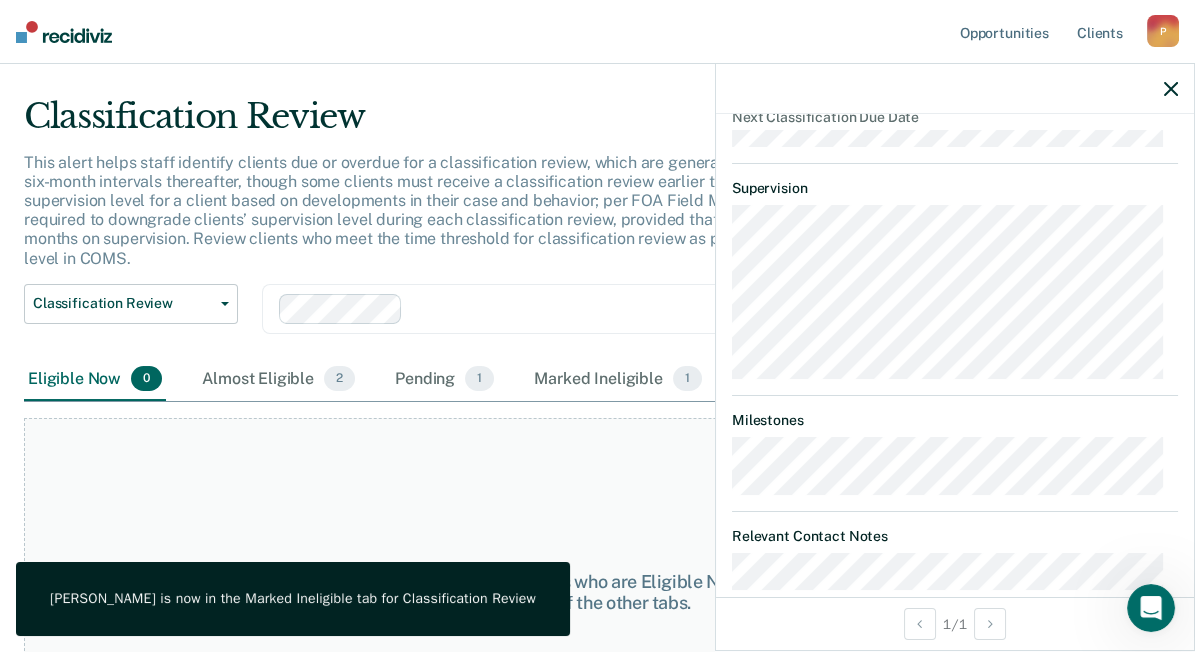 scroll, scrollTop: 642, scrollLeft: 0, axis: vertical 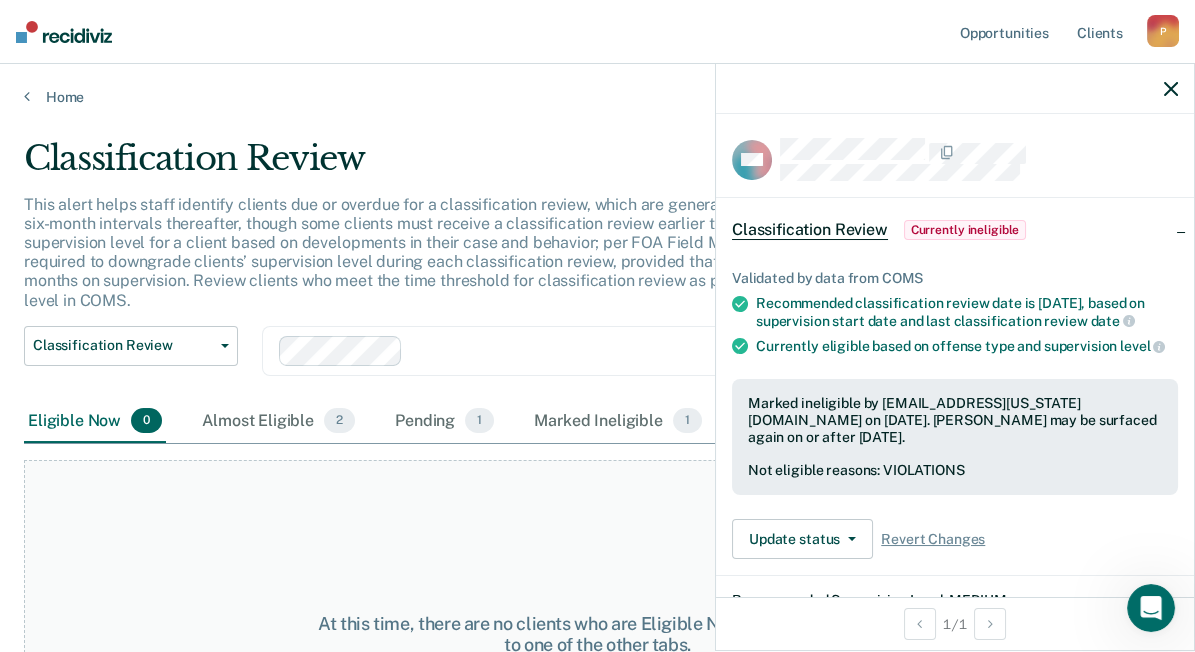 click 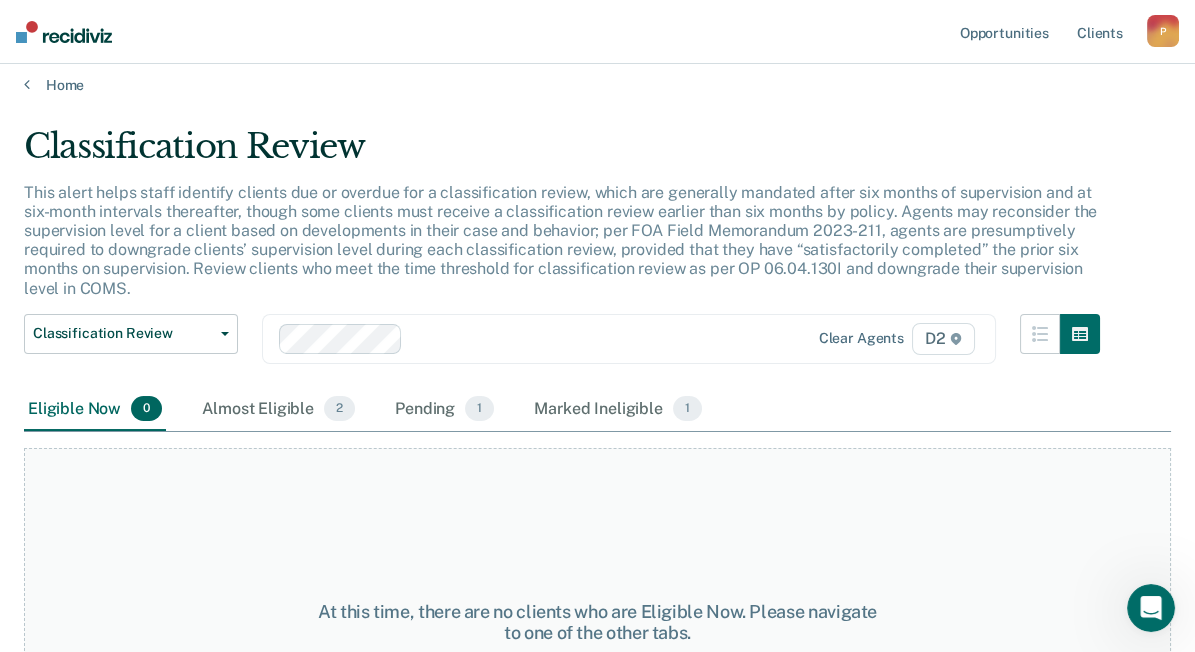 scroll, scrollTop: 0, scrollLeft: 0, axis: both 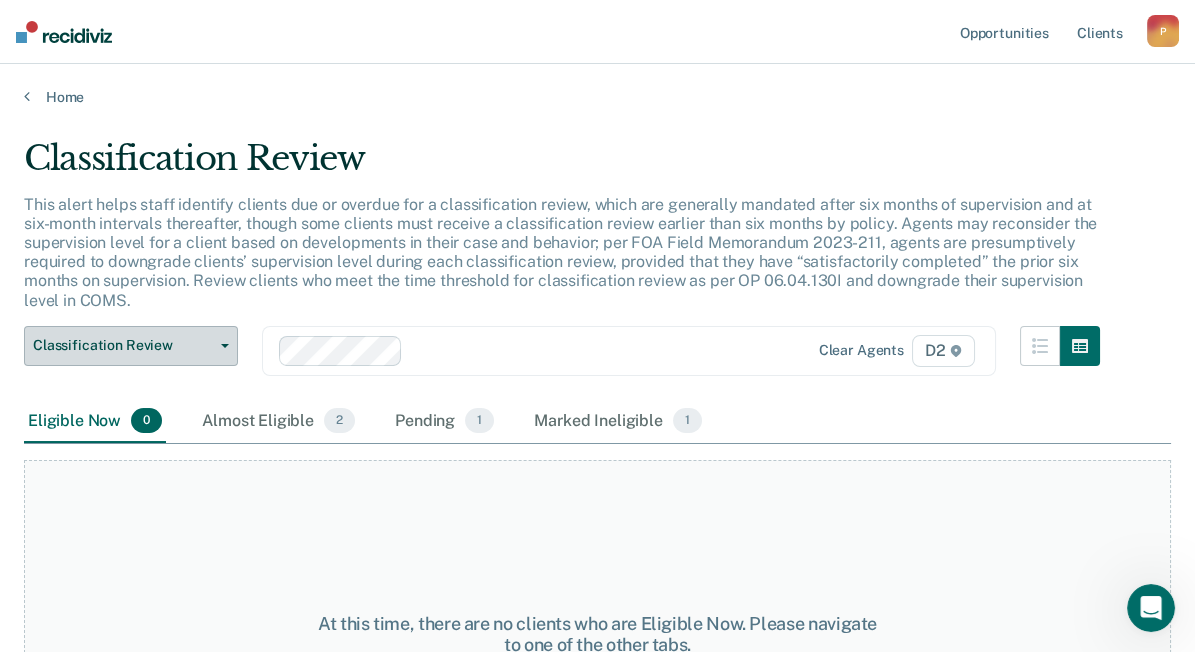 click on "Classification Review" at bounding box center (131, 346) 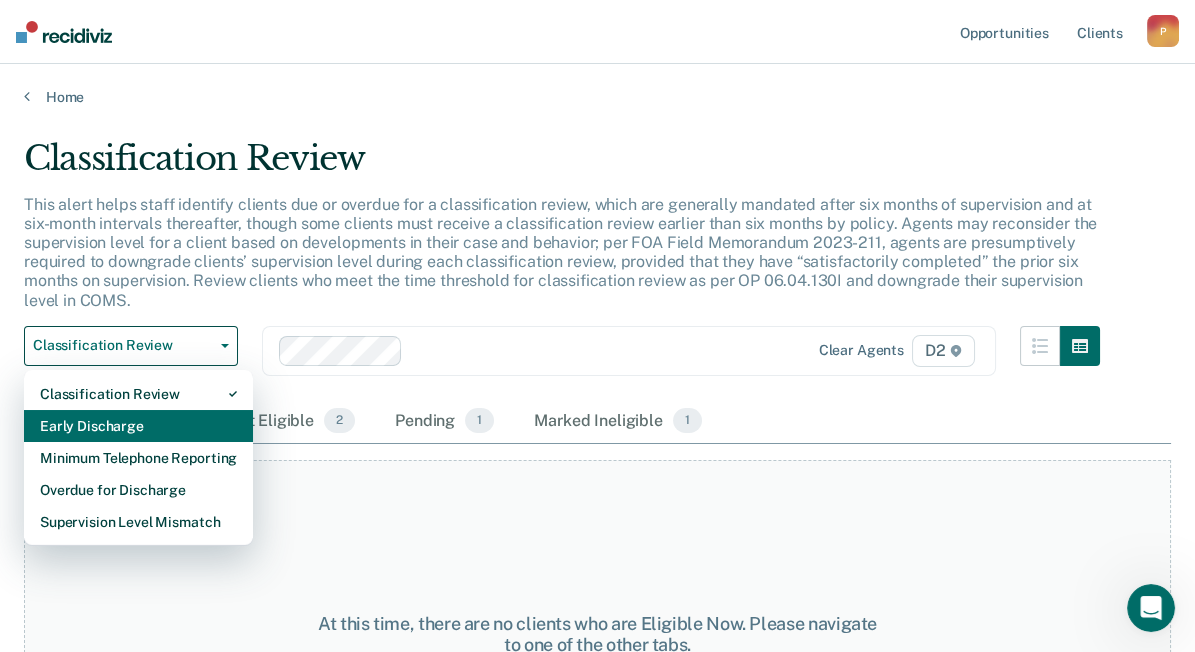 click on "Early Discharge" at bounding box center (138, 426) 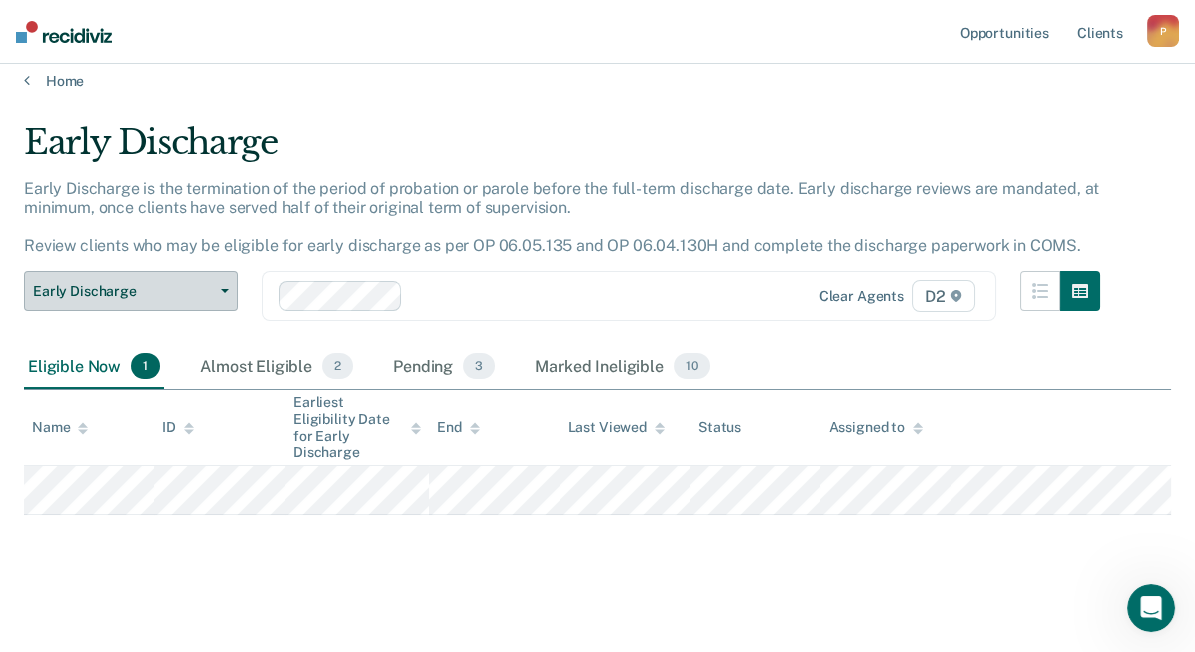 scroll, scrollTop: 21, scrollLeft: 0, axis: vertical 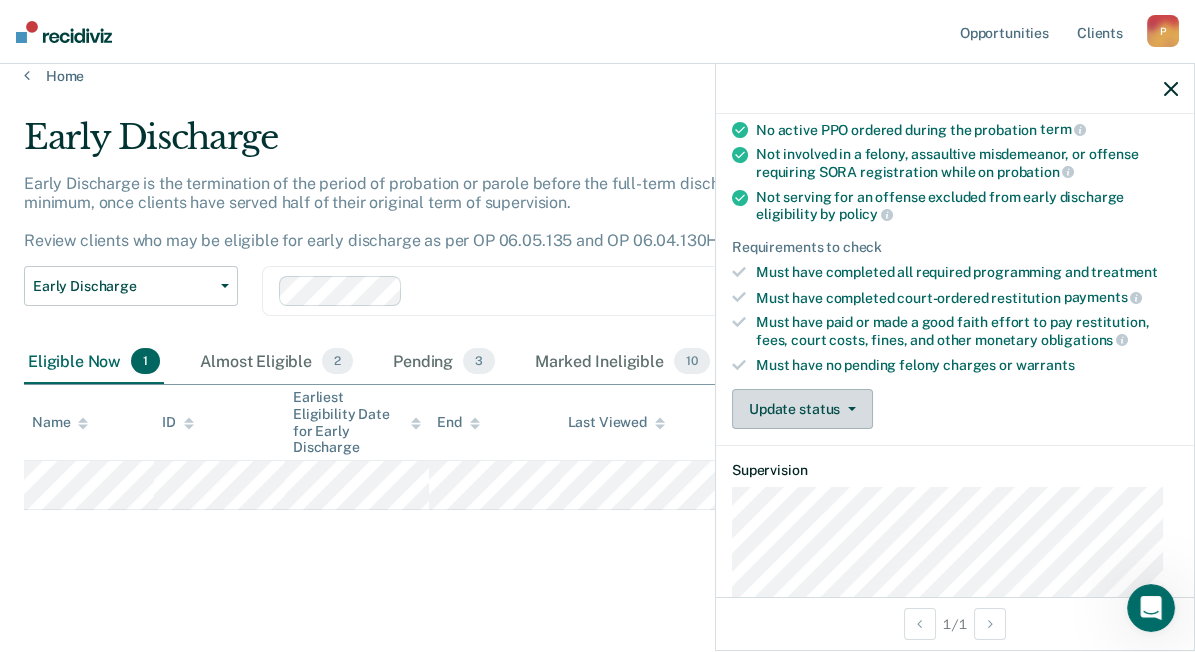 click on "Update status" at bounding box center [802, 409] 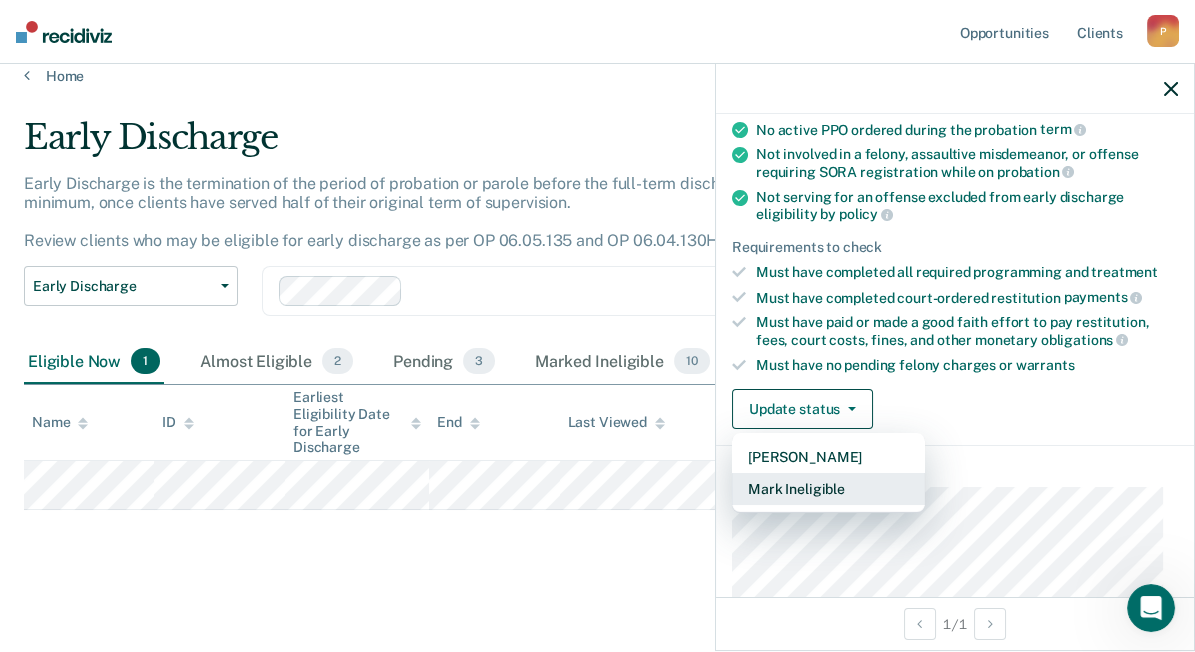 click on "Mark Ineligible" at bounding box center (828, 489) 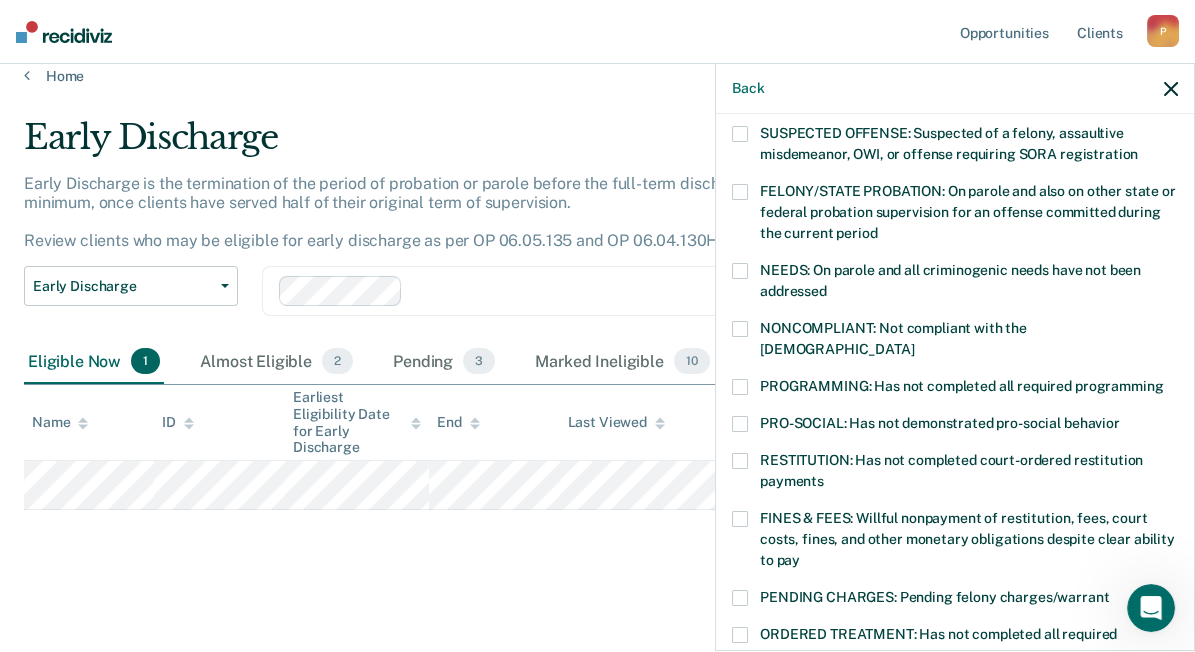 click at bounding box center (740, 461) 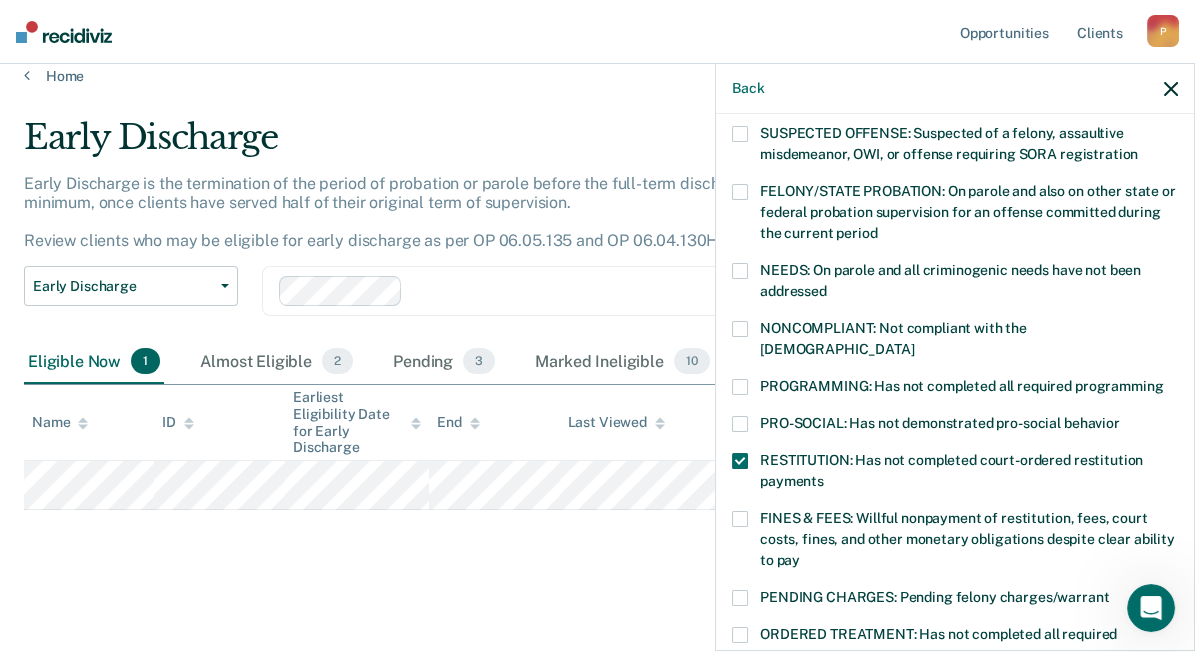 click on "NONCOMPLIANT: Not compliant with the [DEMOGRAPHIC_DATA]" at bounding box center (955, 342) 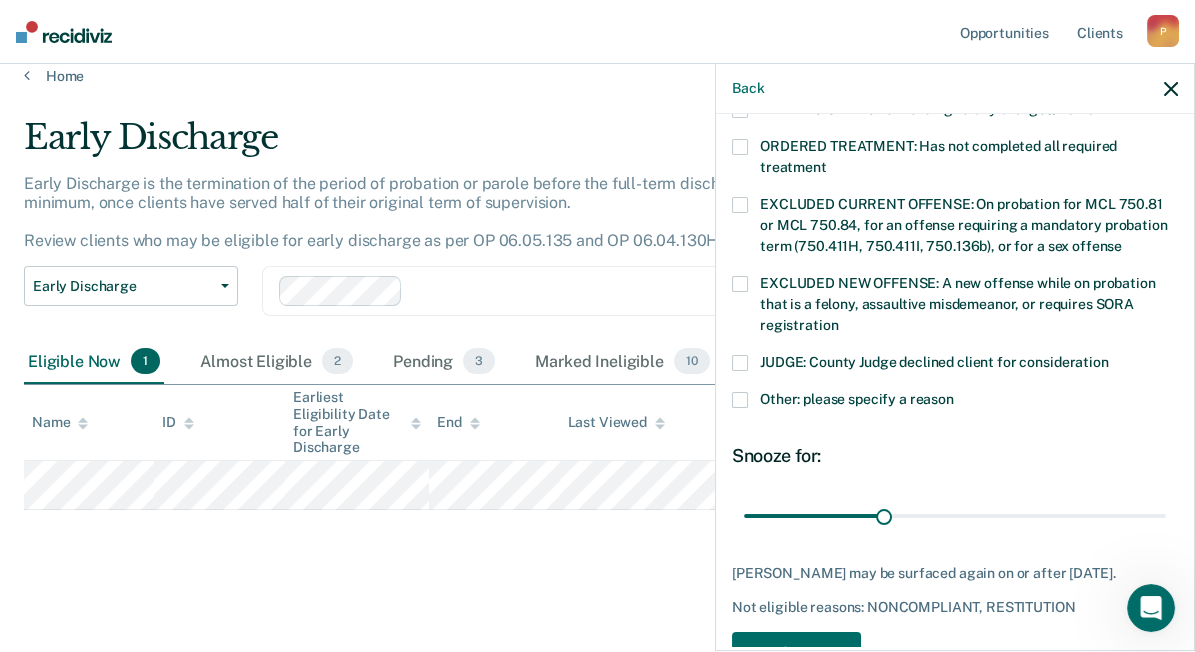 scroll, scrollTop: 700, scrollLeft: 0, axis: vertical 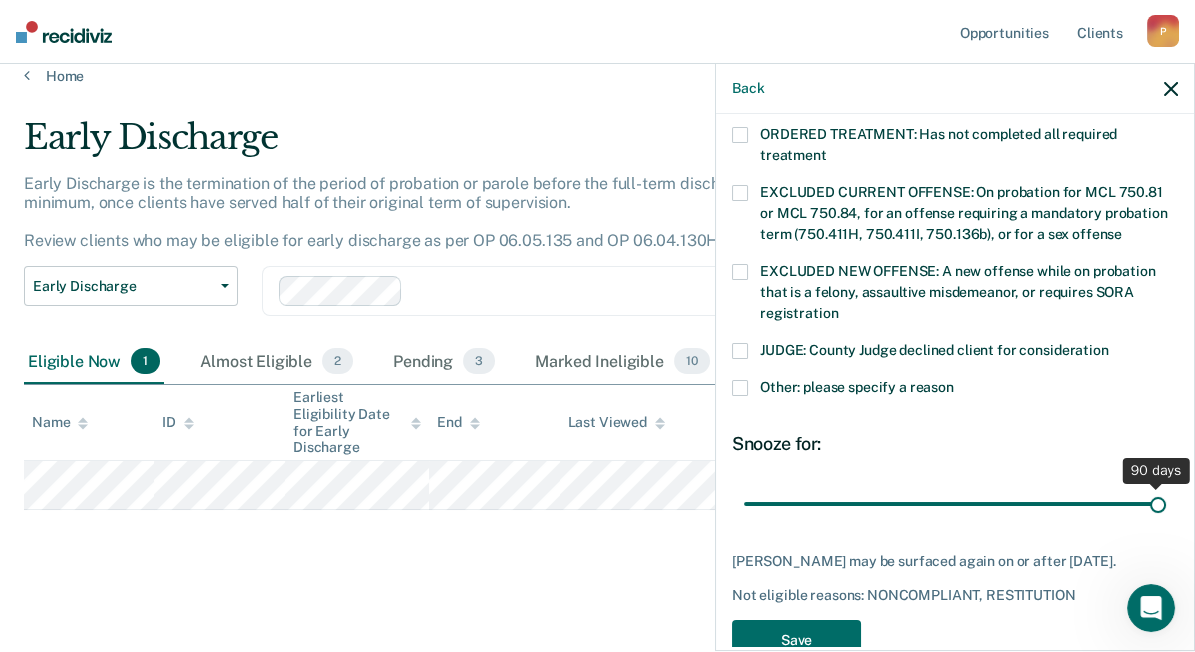 drag, startPoint x: 877, startPoint y: 476, endPoint x: 1214, endPoint y: 492, distance: 337.3796 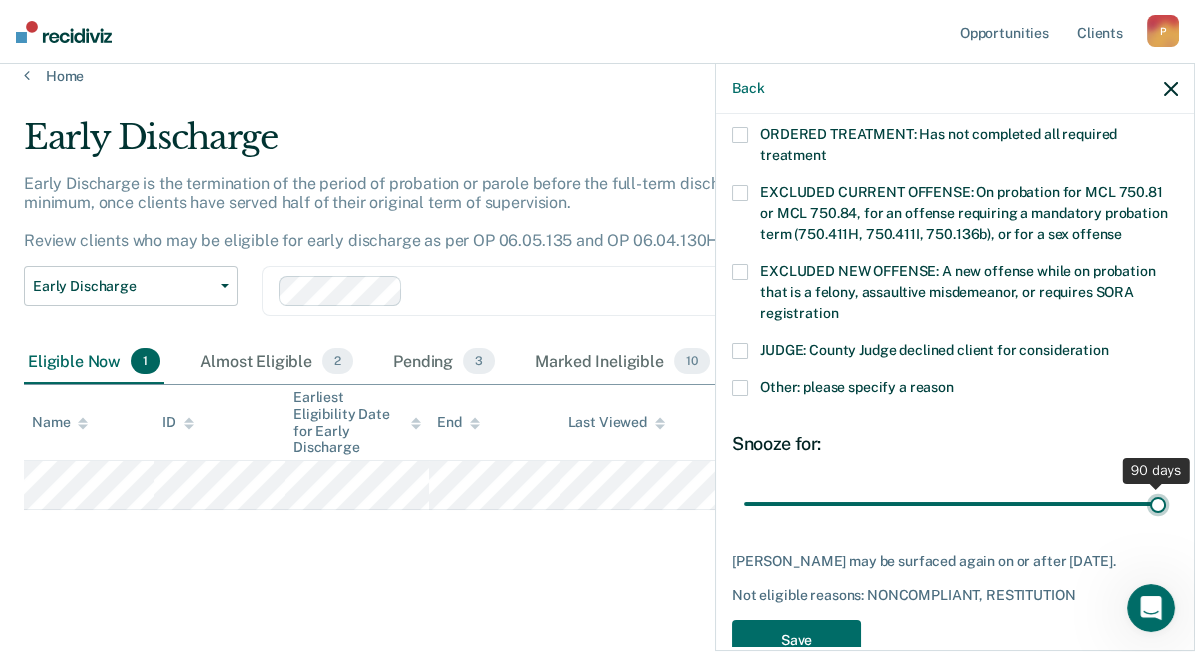 type on "90" 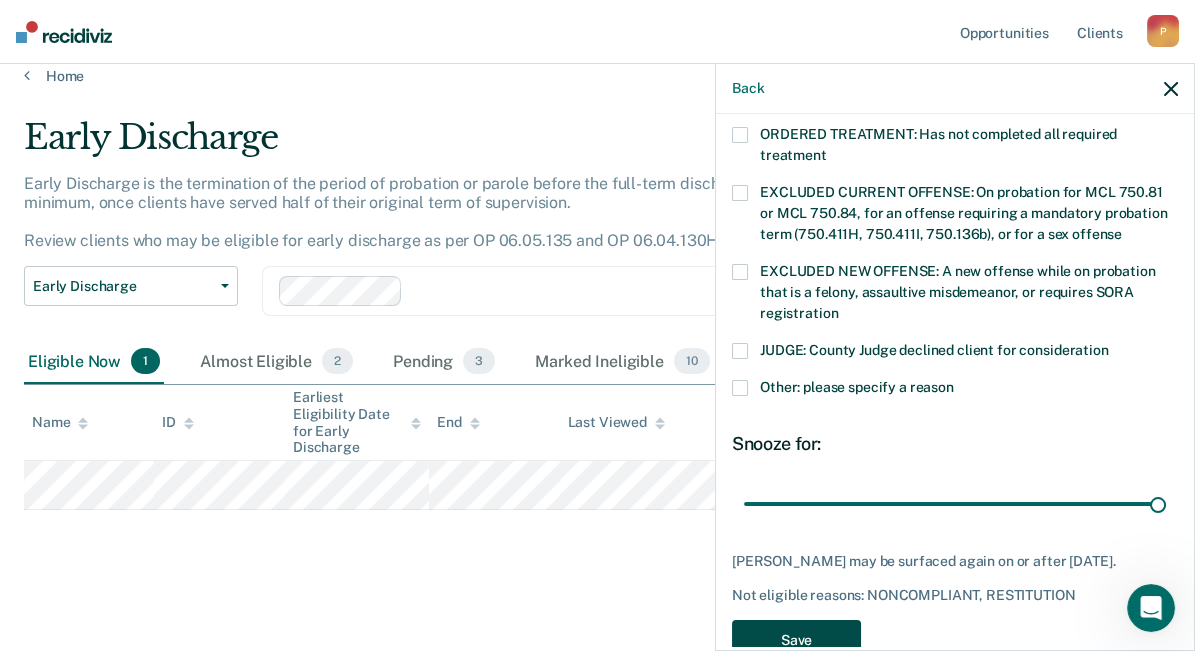 click on "Save" at bounding box center [796, 640] 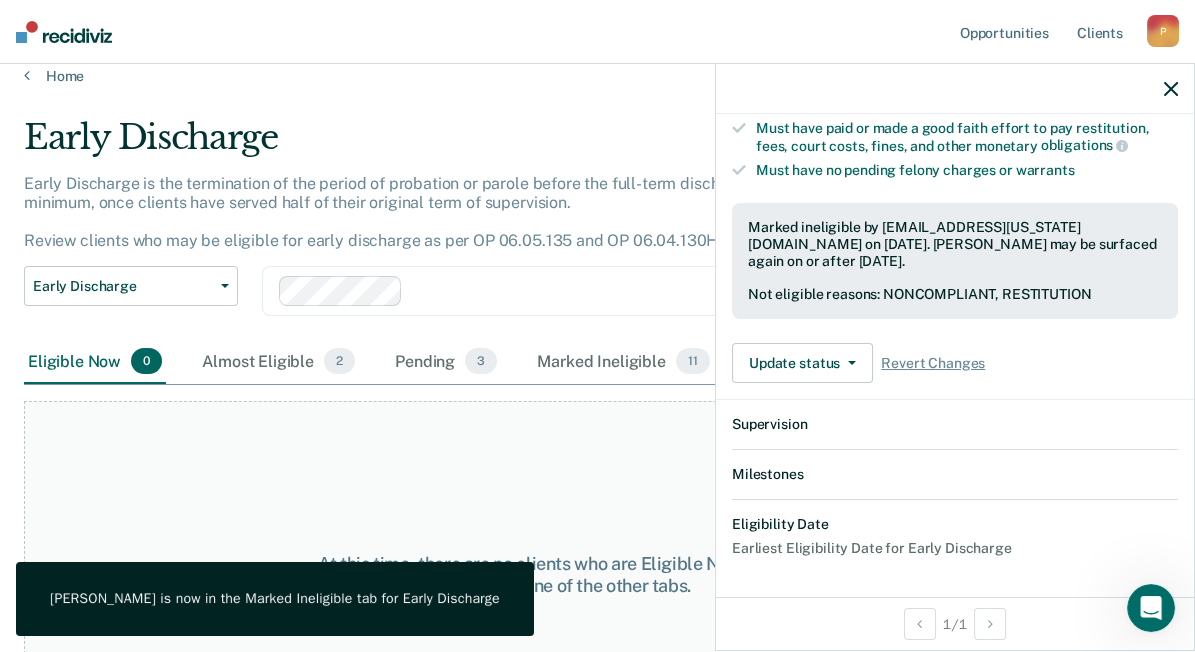 scroll, scrollTop: 616, scrollLeft: 0, axis: vertical 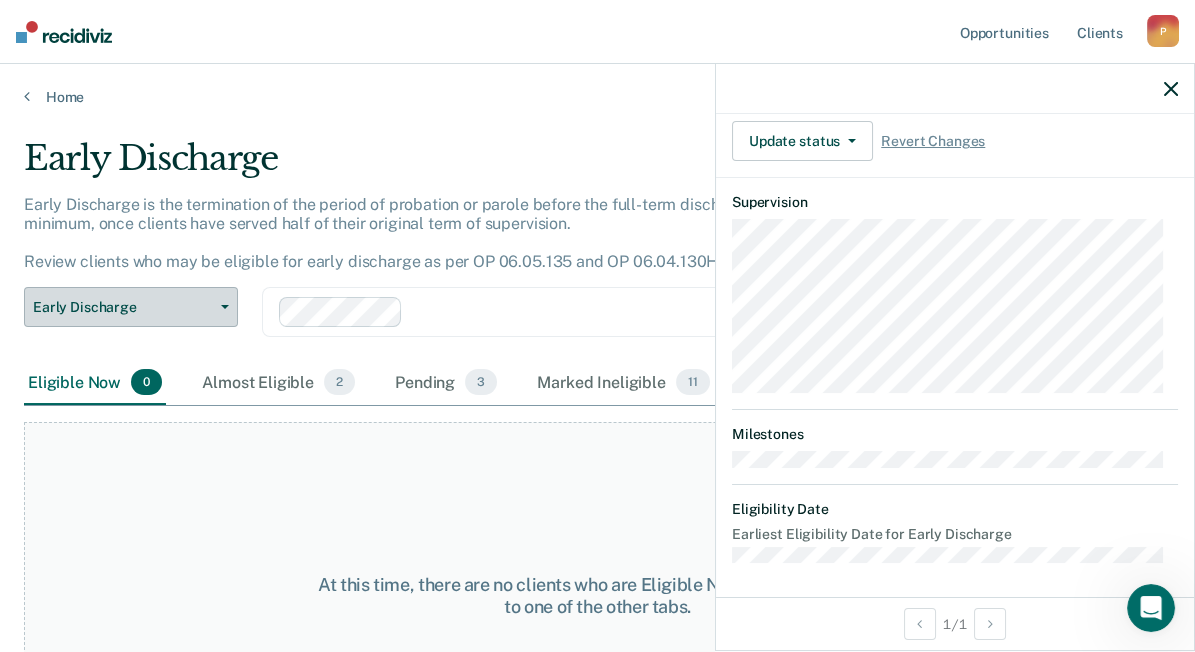 click on "Early Discharge" at bounding box center (131, 307) 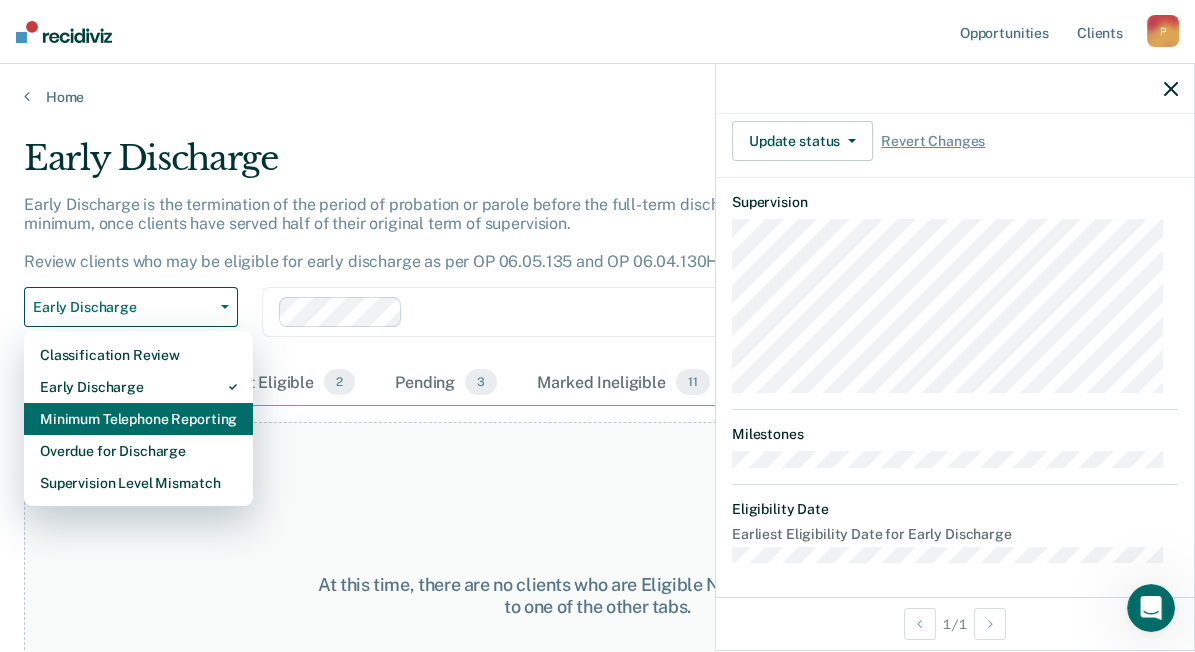click on "Minimum Telephone Reporting" at bounding box center (138, 419) 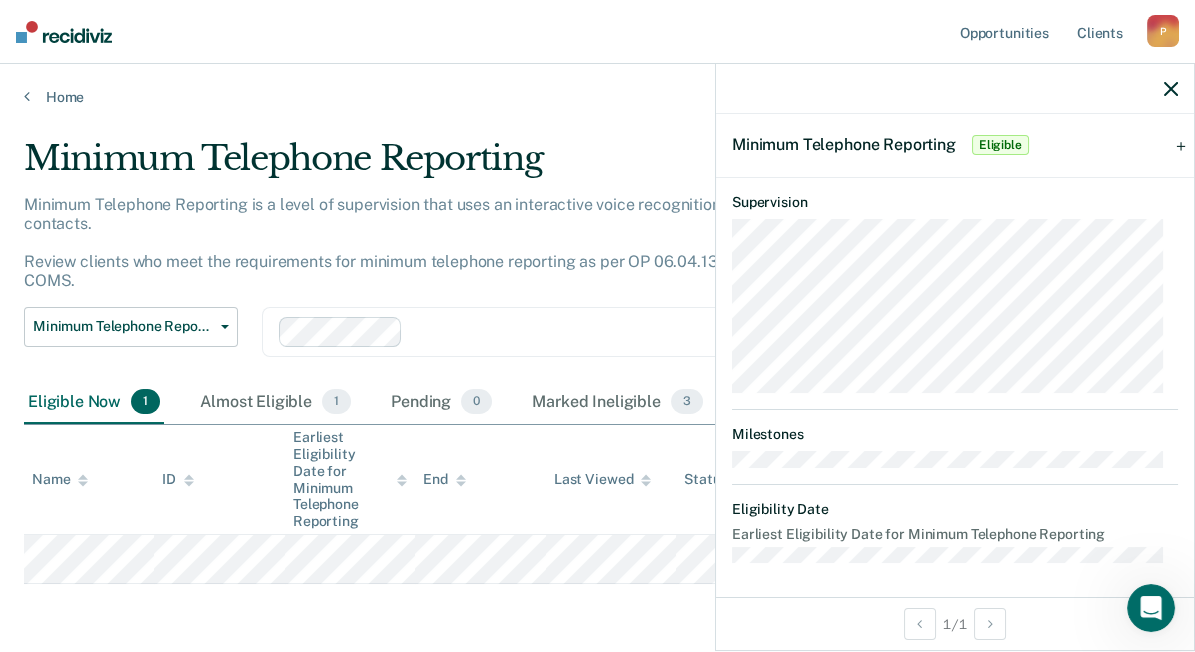 scroll, scrollTop: 106, scrollLeft: 0, axis: vertical 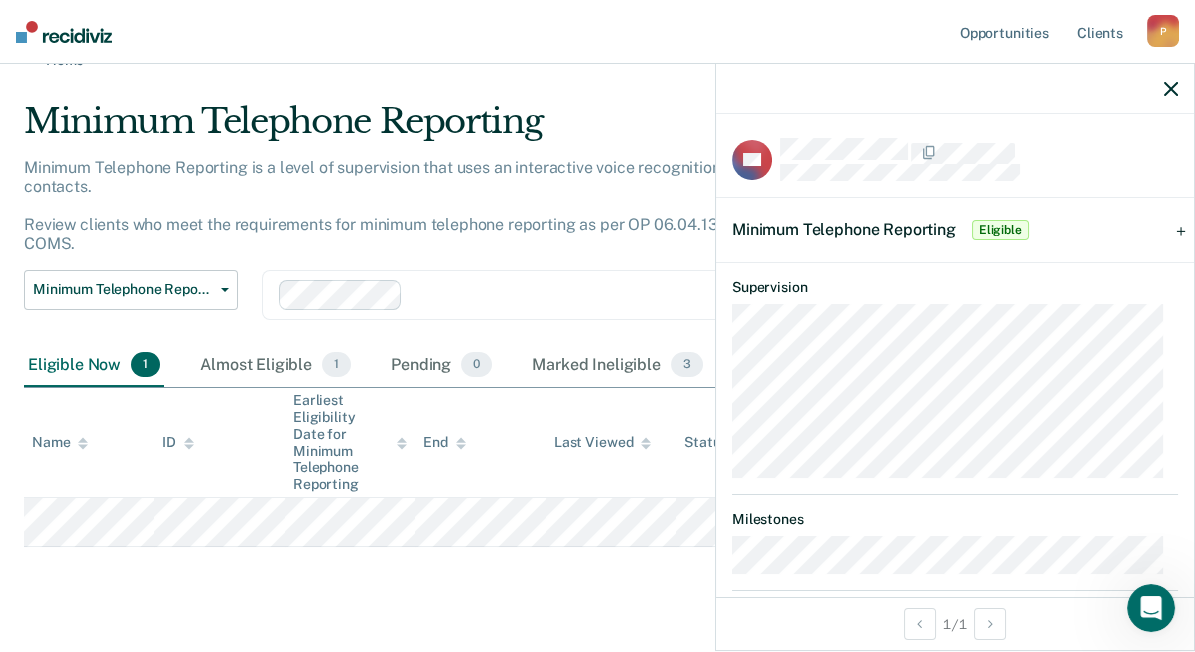 click 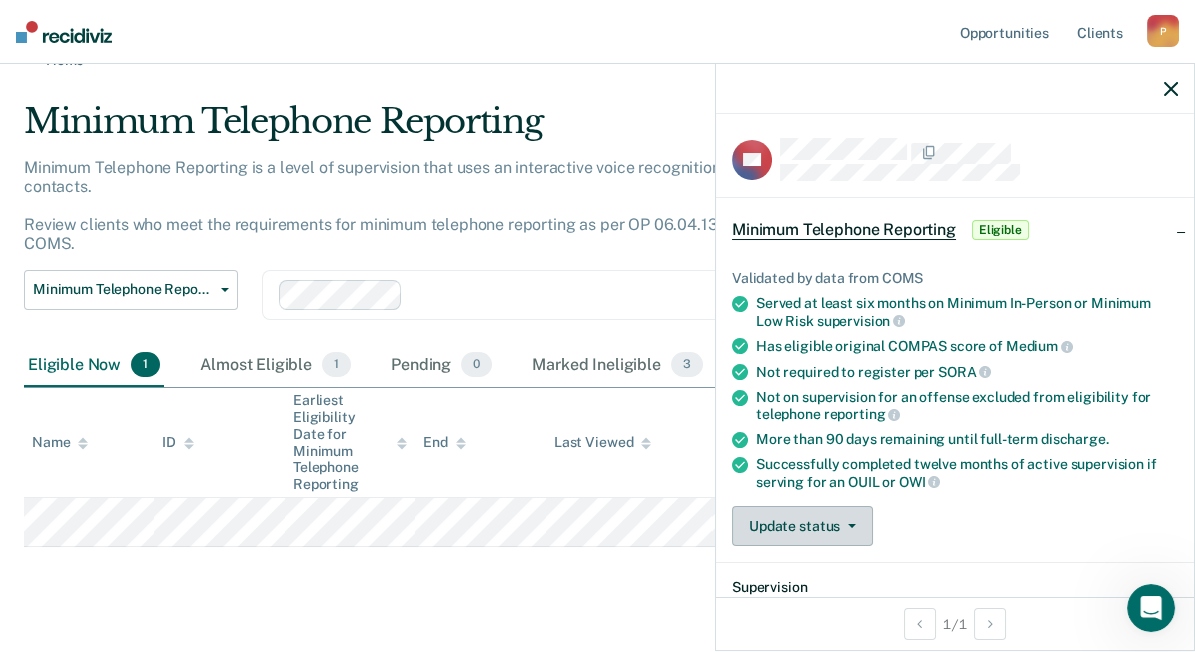 click on "Update status" at bounding box center [802, 526] 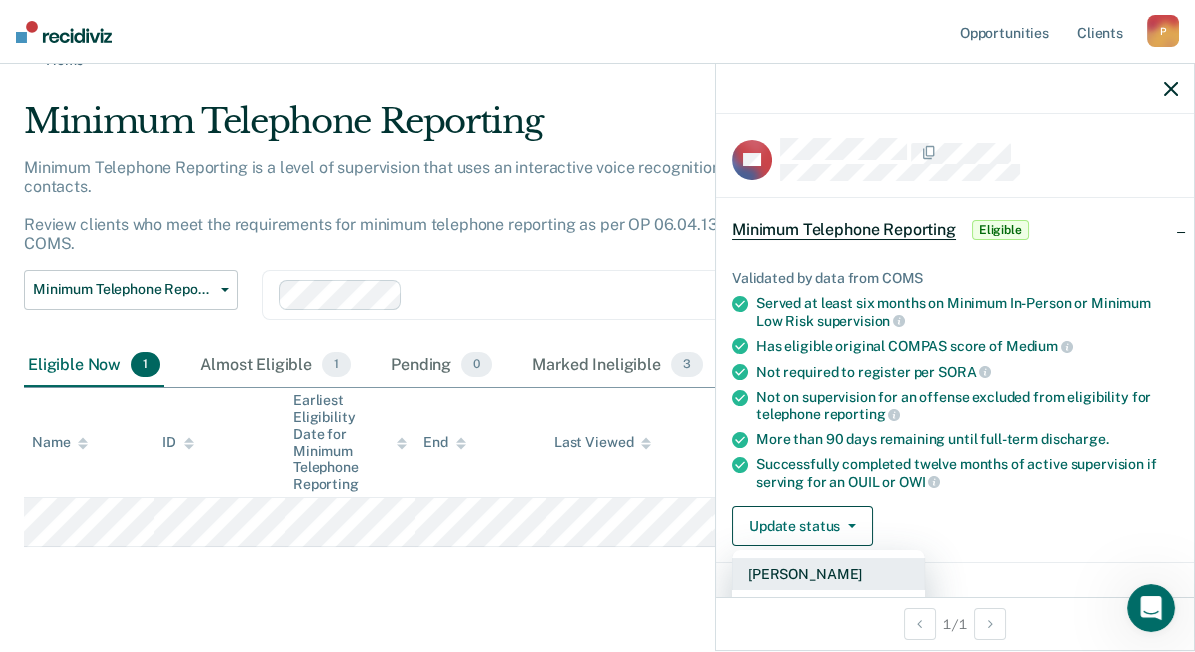 scroll, scrollTop: 200, scrollLeft: 0, axis: vertical 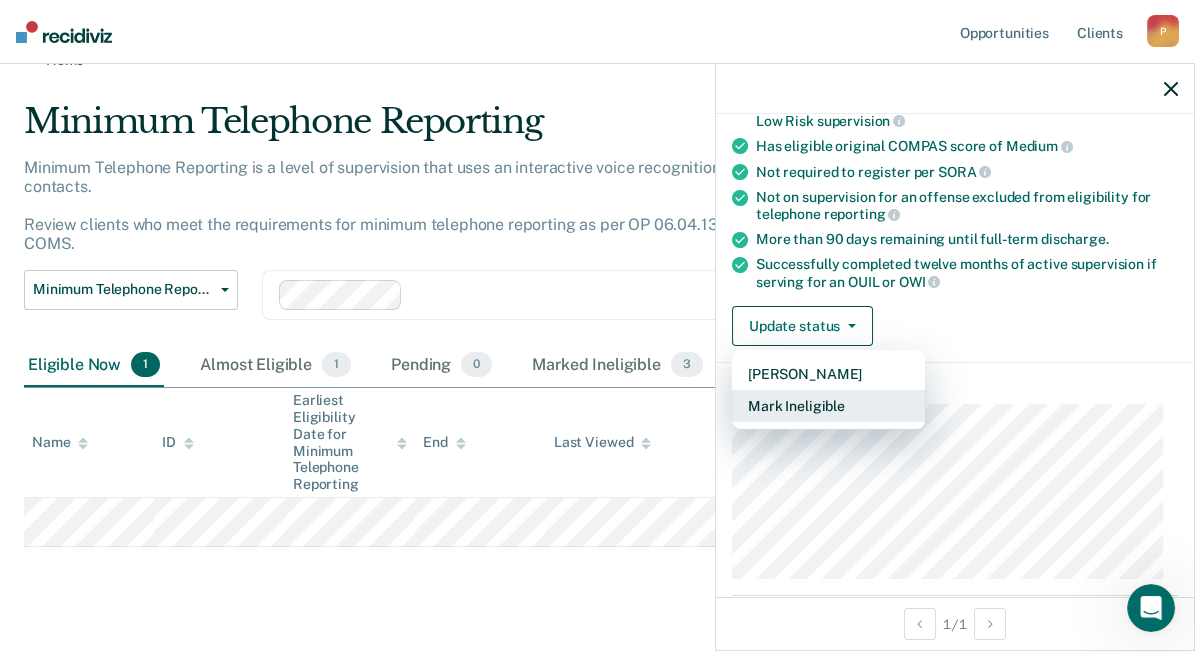 click on "Mark Ineligible" at bounding box center [828, 406] 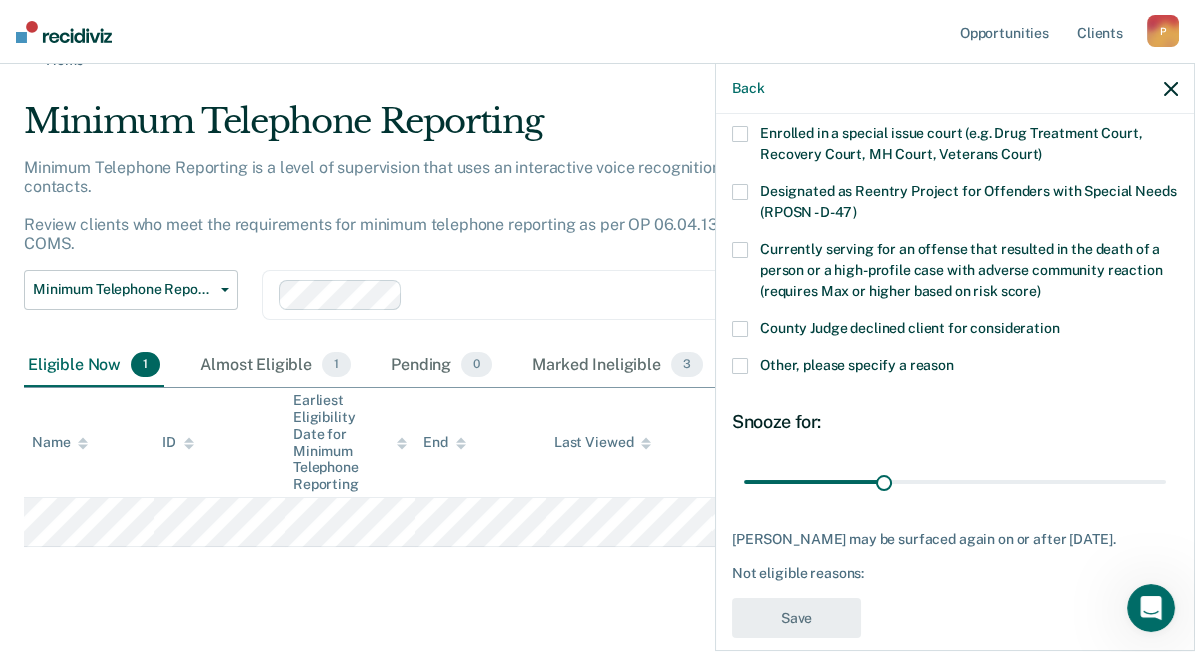 click on "County Judge declined client for consideration" at bounding box center [955, 331] 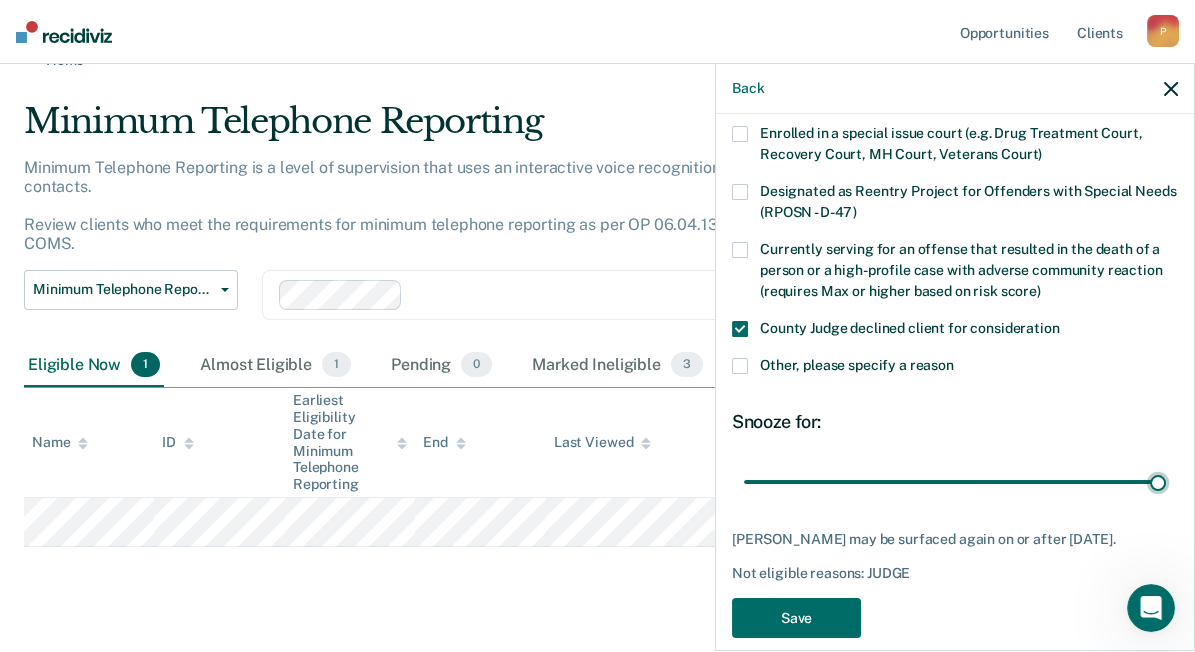 drag, startPoint x: 881, startPoint y: 479, endPoint x: 1188, endPoint y: 503, distance: 307.93668 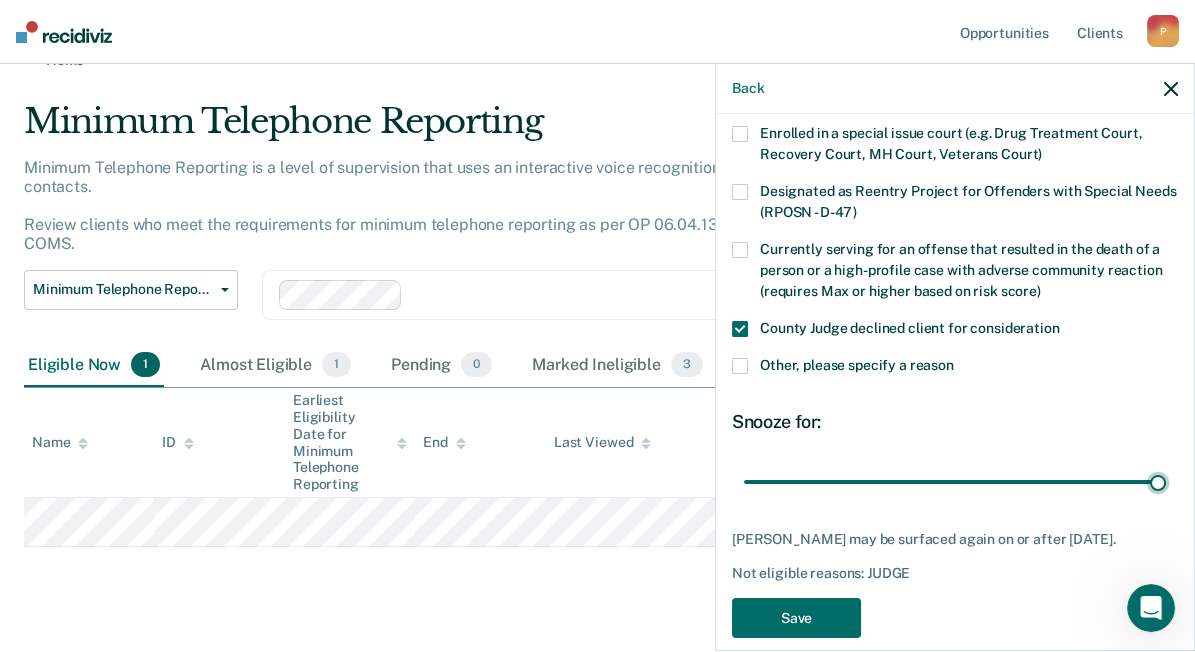 type on "90" 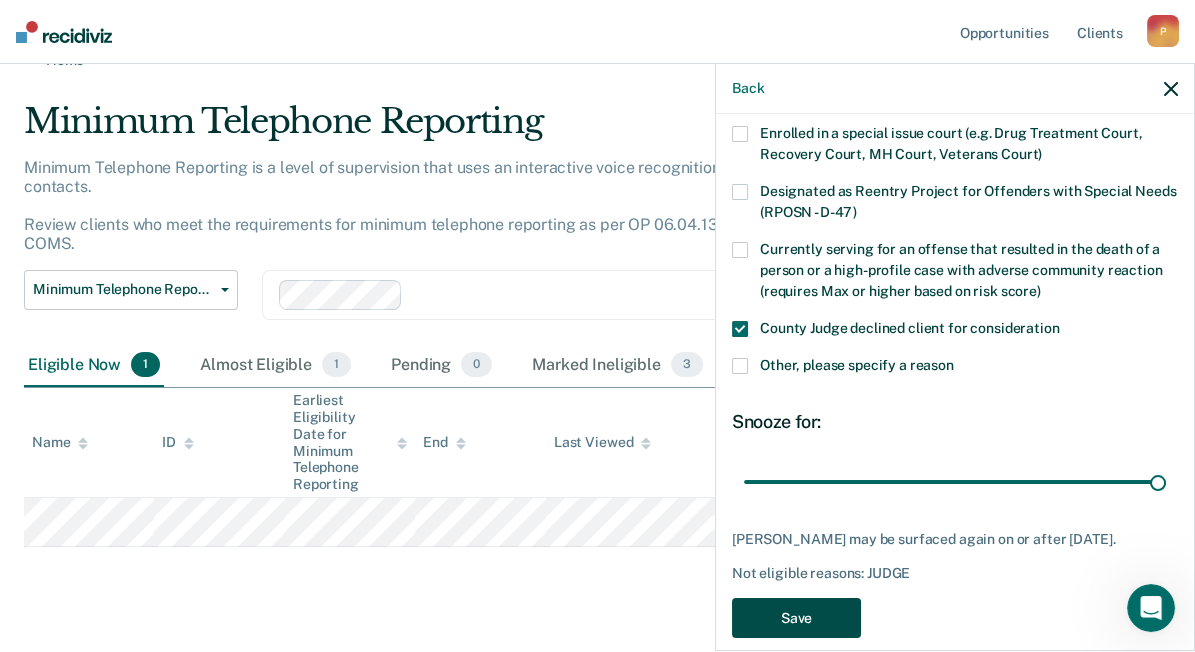 click on "Save" at bounding box center [796, 618] 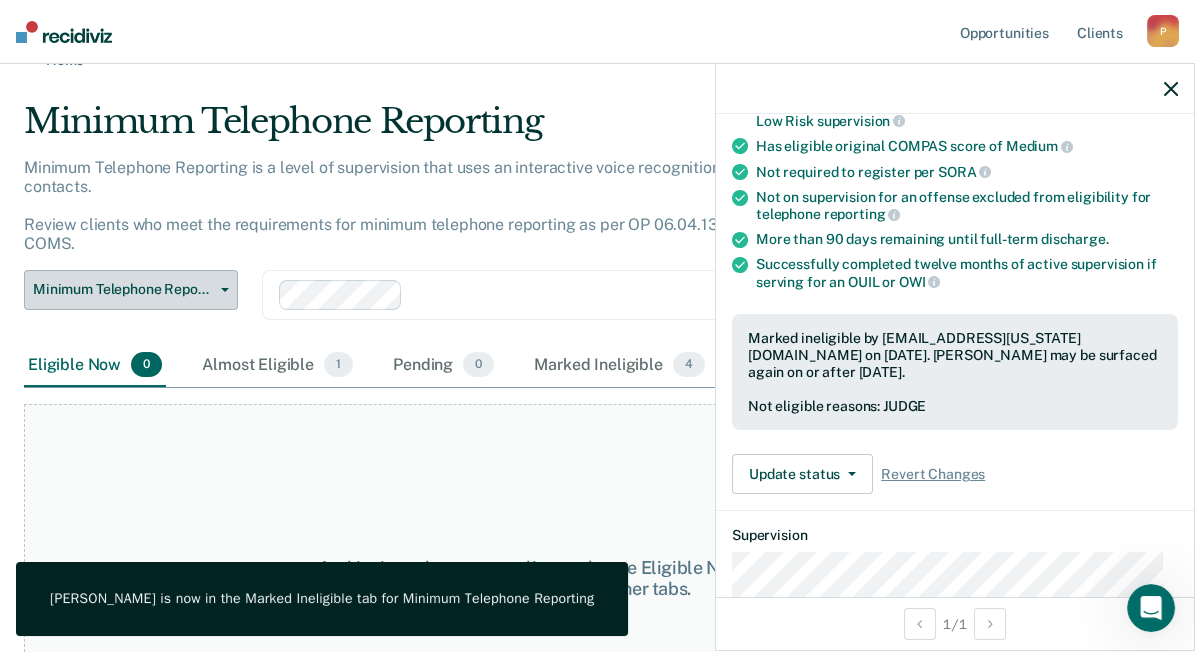 click on "Minimum Telephone Reporting" at bounding box center (123, 289) 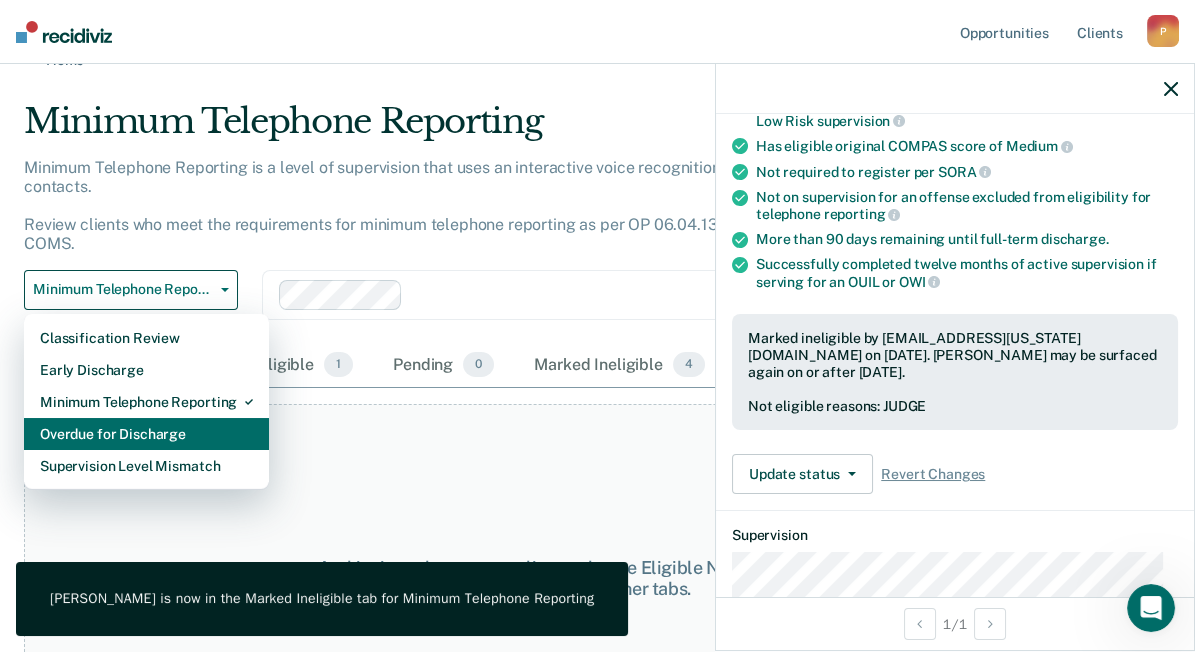 click on "Overdue for Discharge" at bounding box center [146, 434] 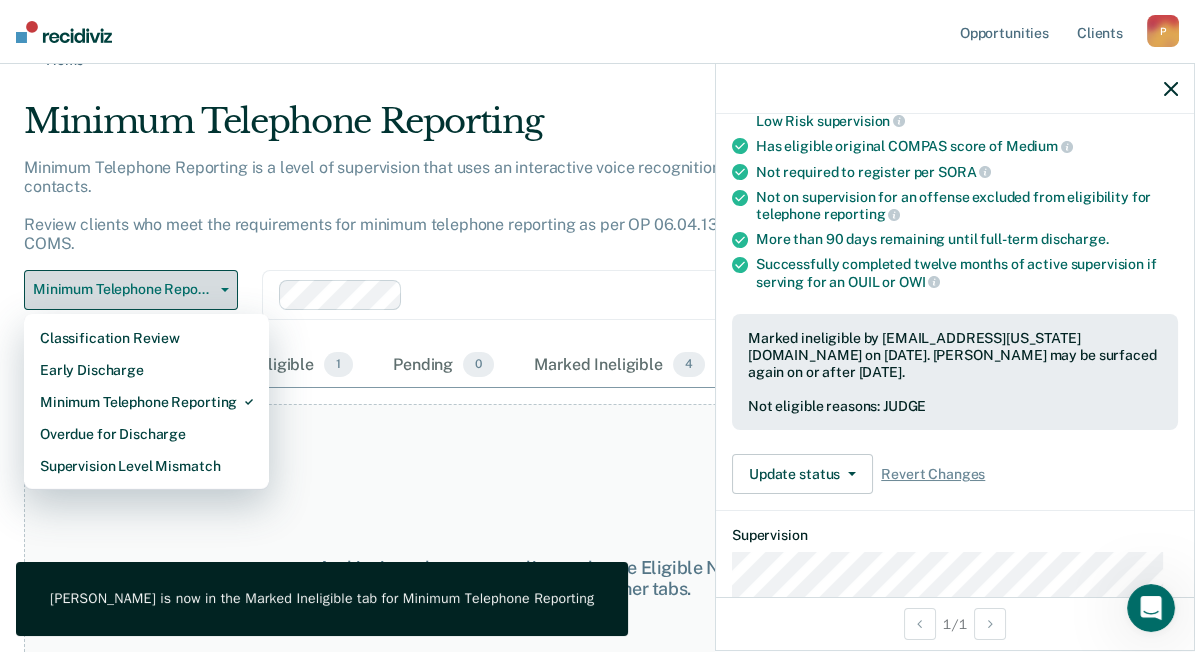 scroll, scrollTop: 0, scrollLeft: 0, axis: both 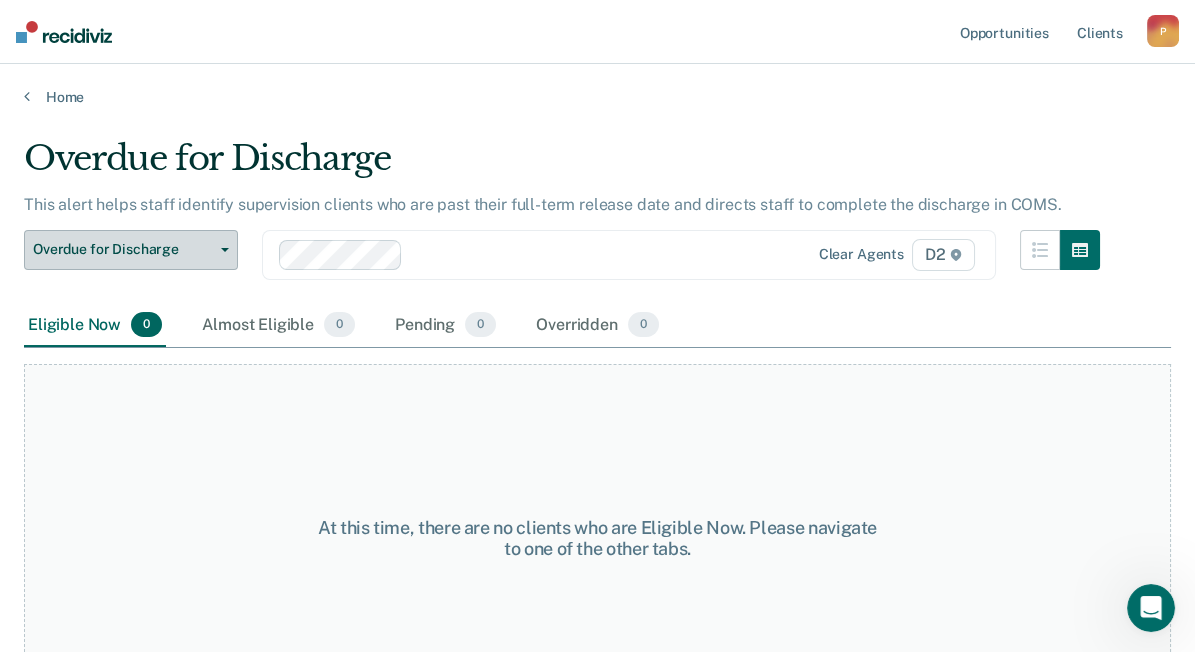 click on "Overdue for Discharge" at bounding box center [131, 250] 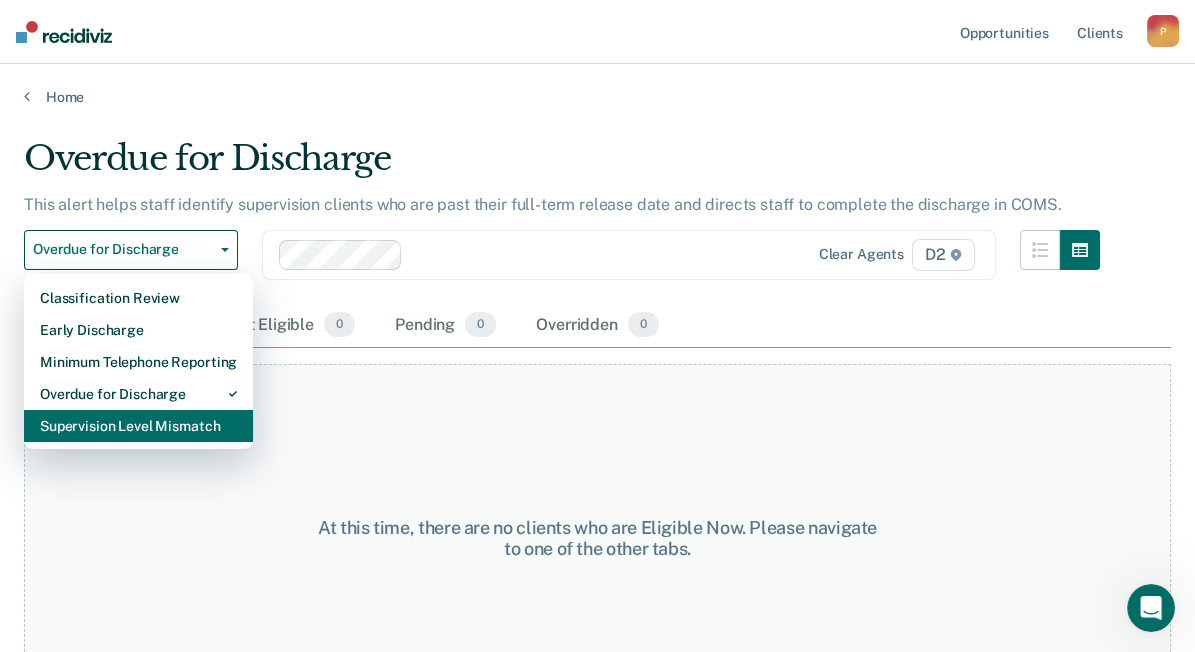 click on "Supervision Level Mismatch" at bounding box center [138, 426] 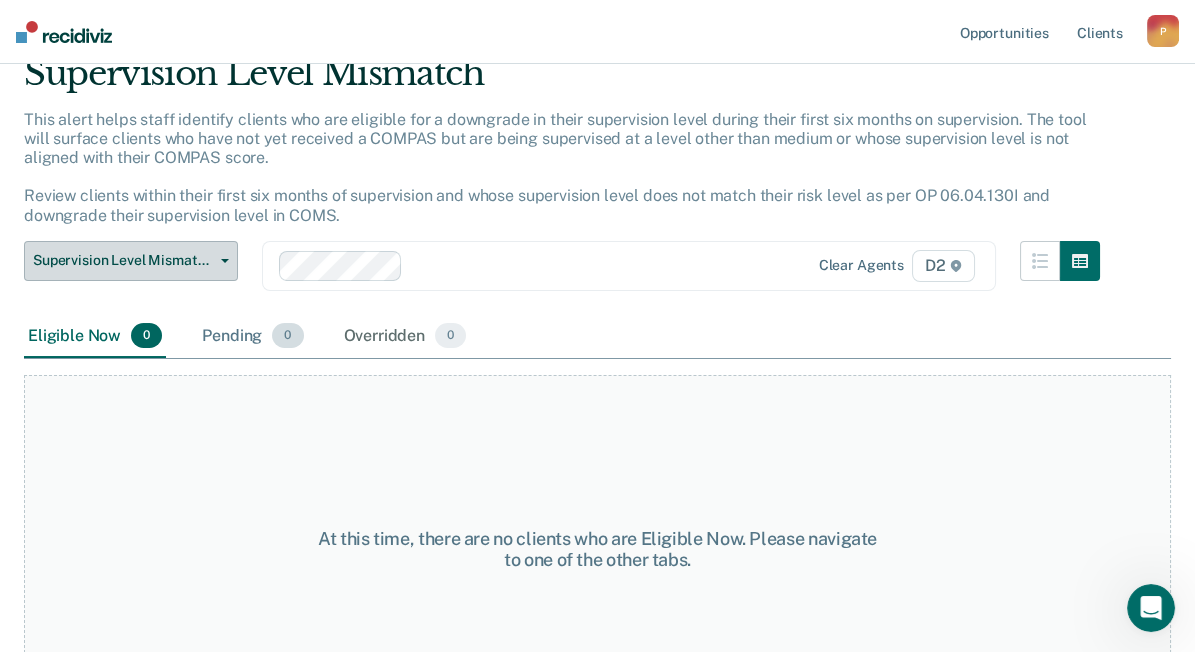 scroll, scrollTop: 0, scrollLeft: 0, axis: both 